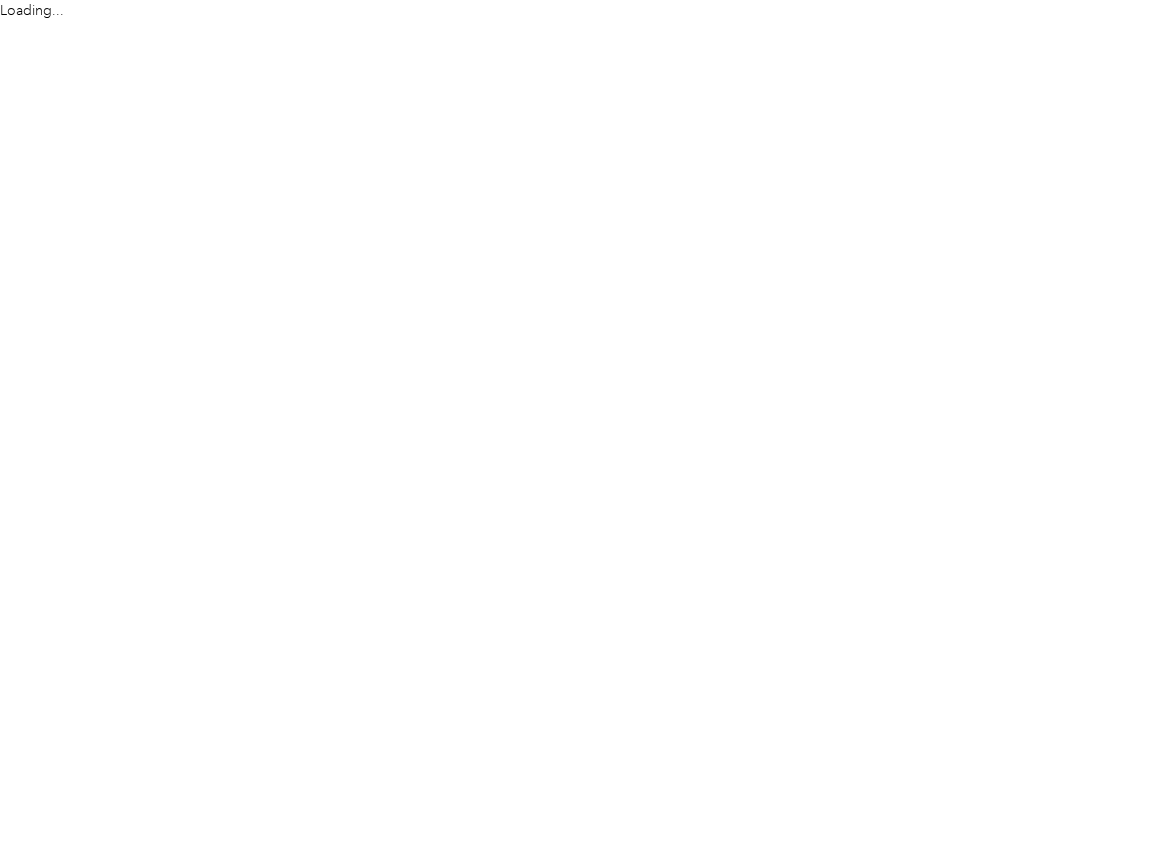 scroll, scrollTop: 0, scrollLeft: 0, axis: both 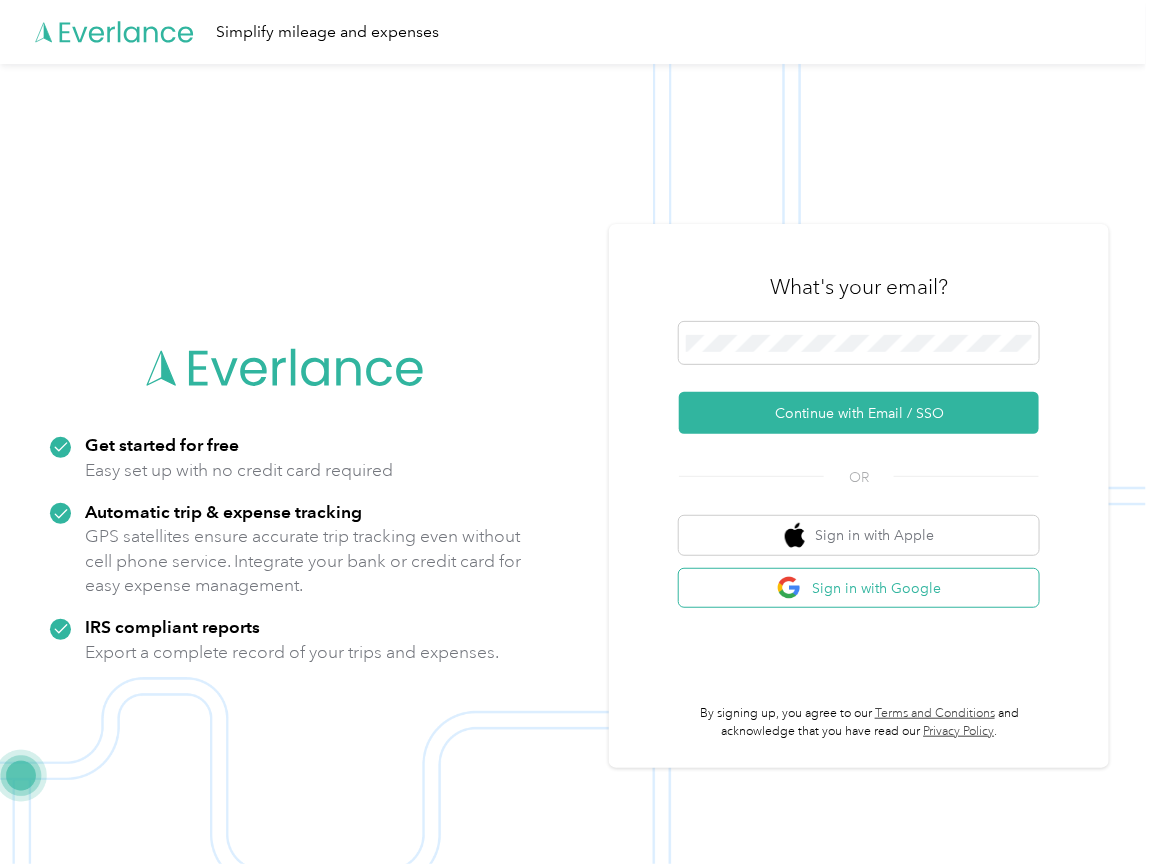 click on "Sign in with Google" at bounding box center [859, 588] 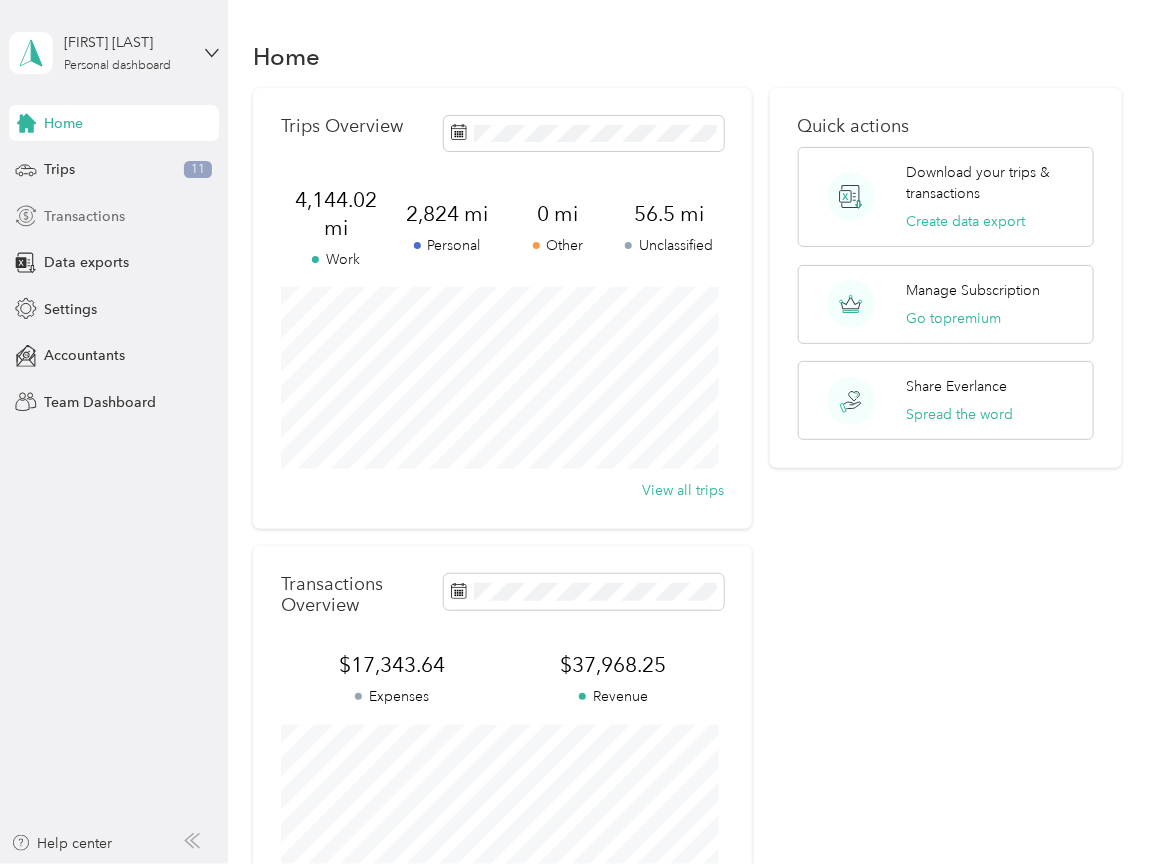 click on "Transactions" at bounding box center (84, 216) 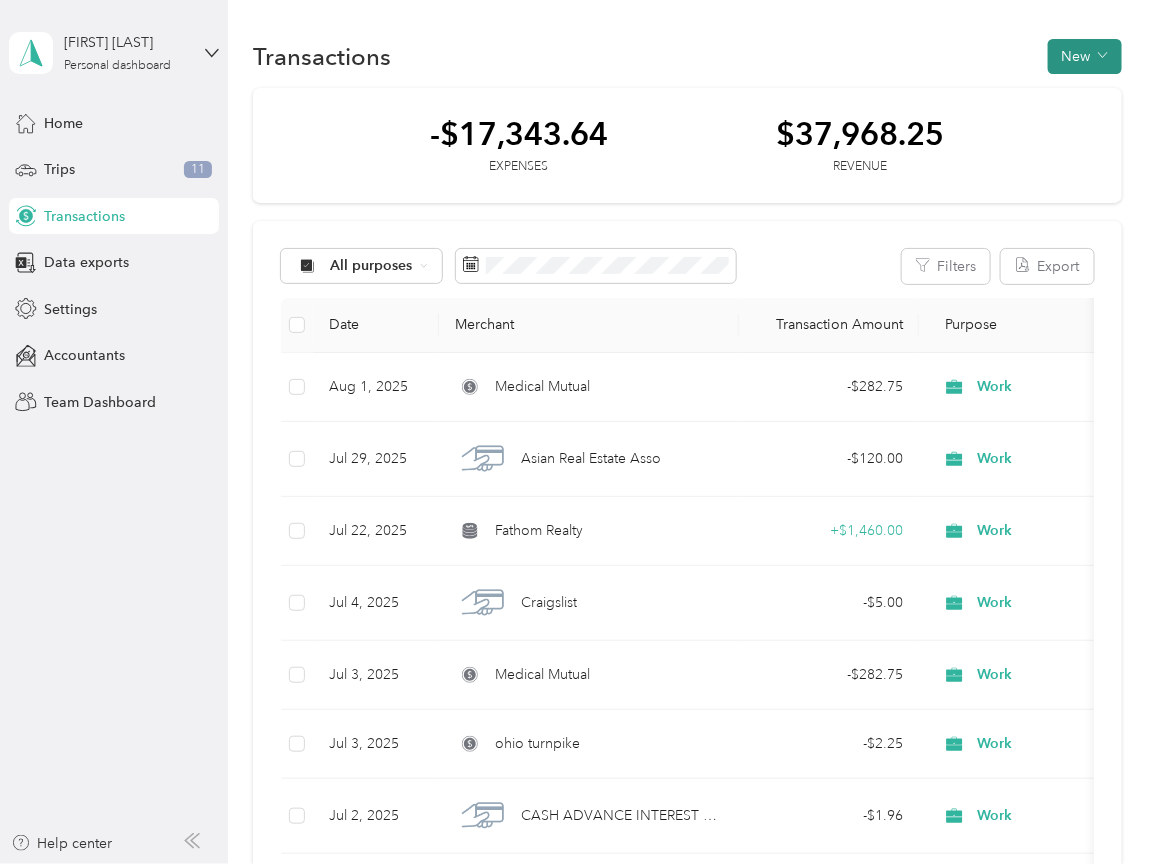 click on "New" at bounding box center (1085, 56) 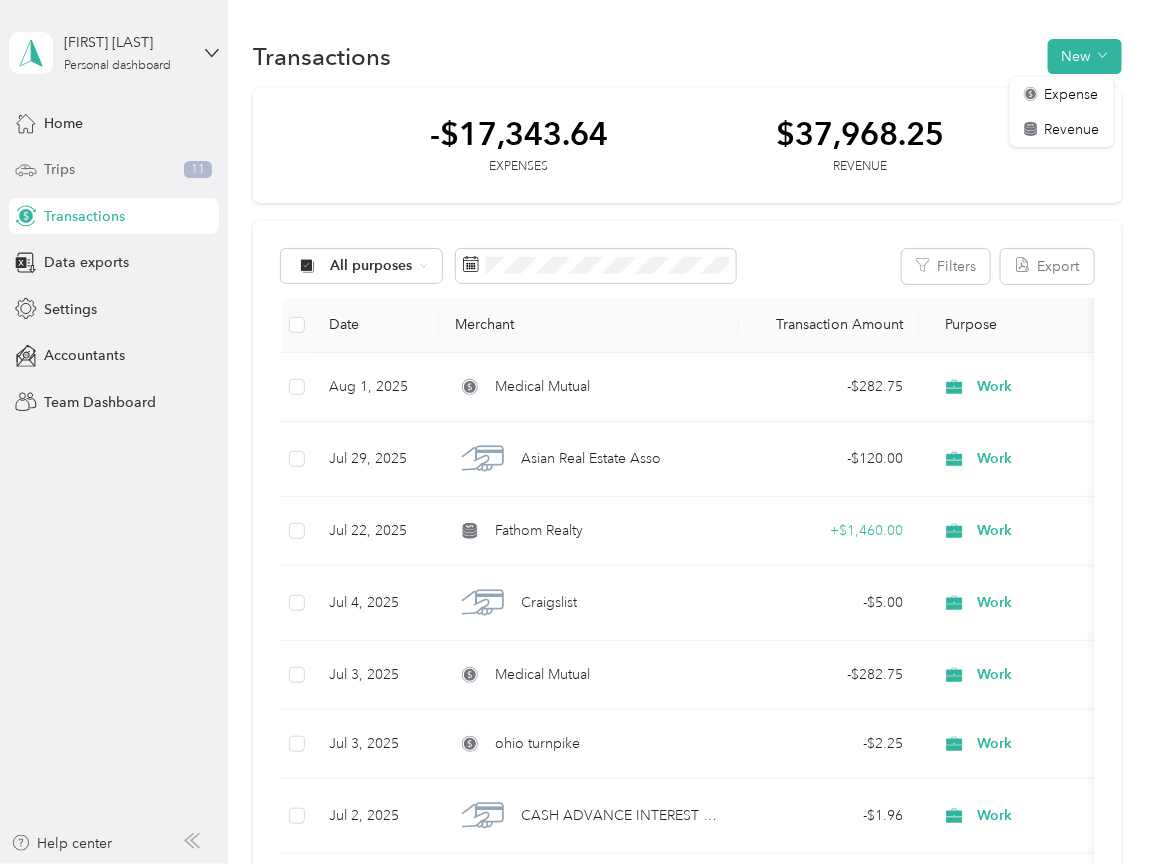 click on "Trips 11" at bounding box center [114, 170] 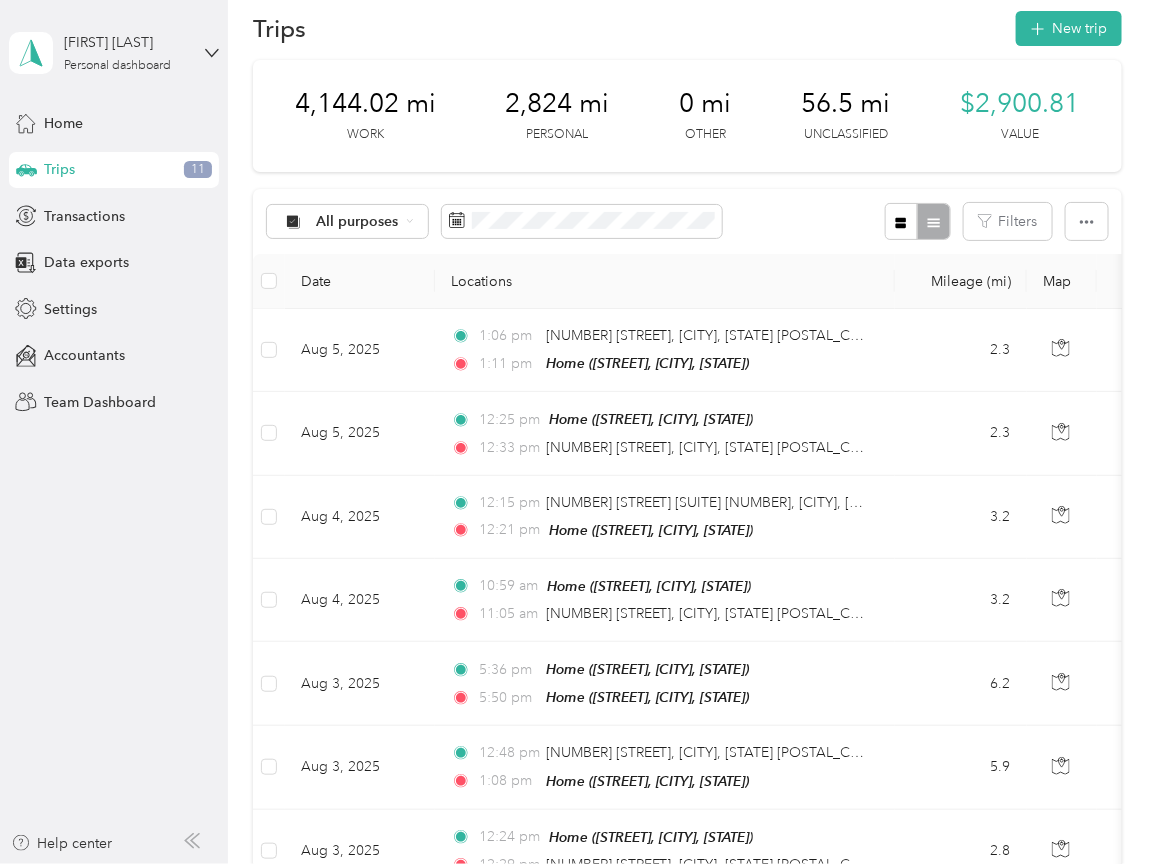 scroll, scrollTop: 0, scrollLeft: 0, axis: both 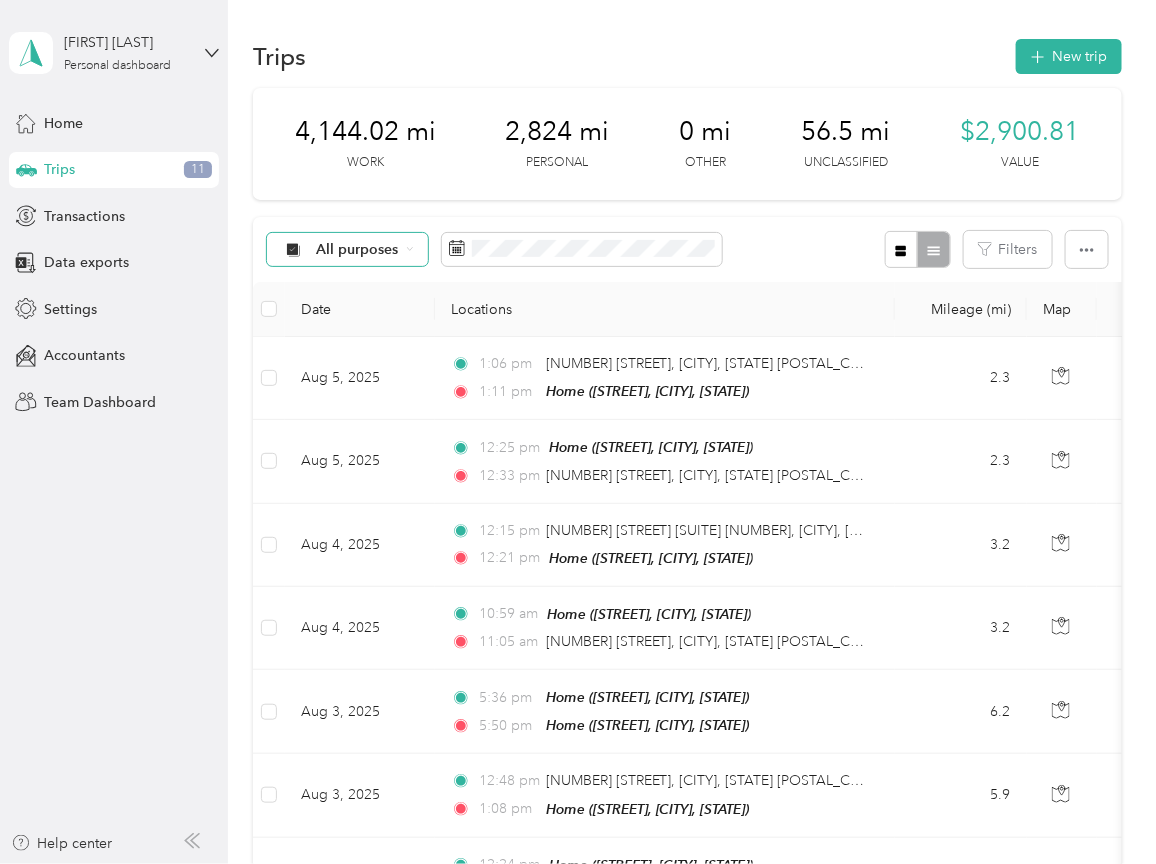 click on "All purposes" at bounding box center [357, 250] 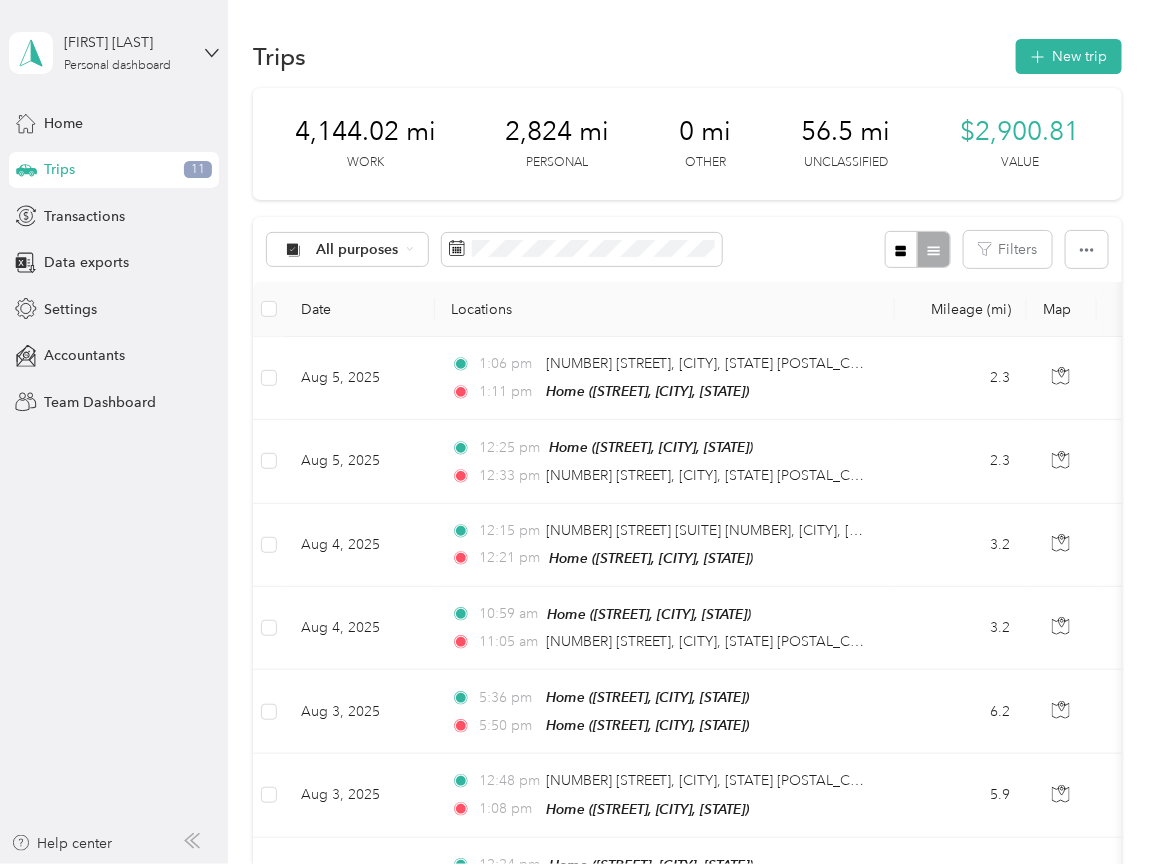 click on "Unclassified" at bounding box center [347, 320] 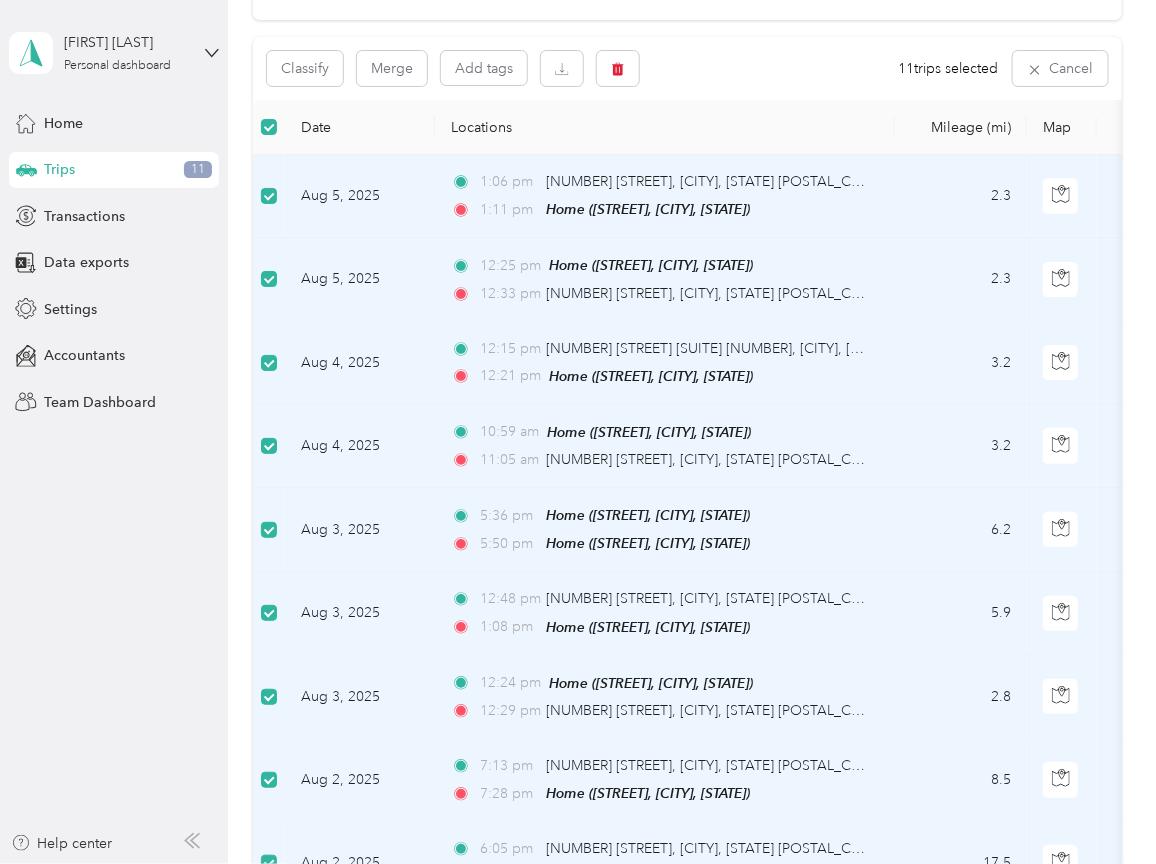 scroll, scrollTop: 0, scrollLeft: 0, axis: both 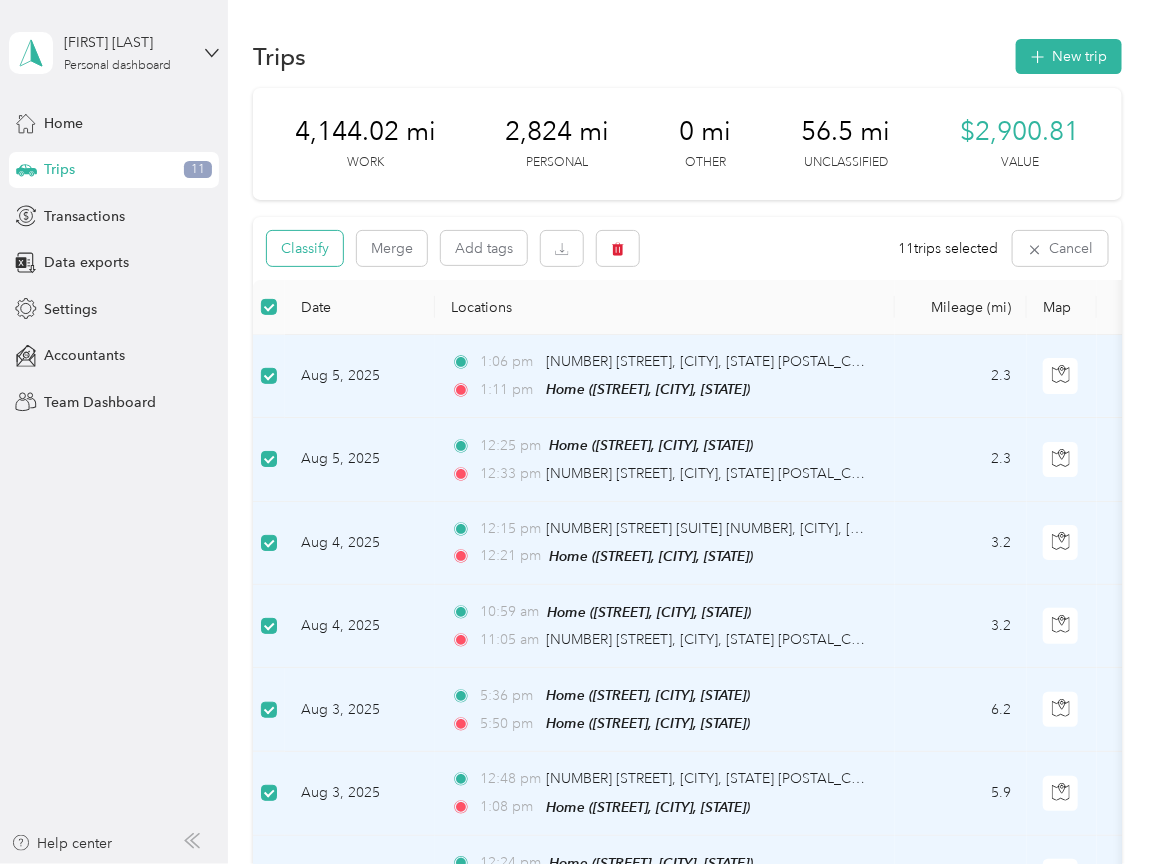 click on "Classify" at bounding box center (305, 248) 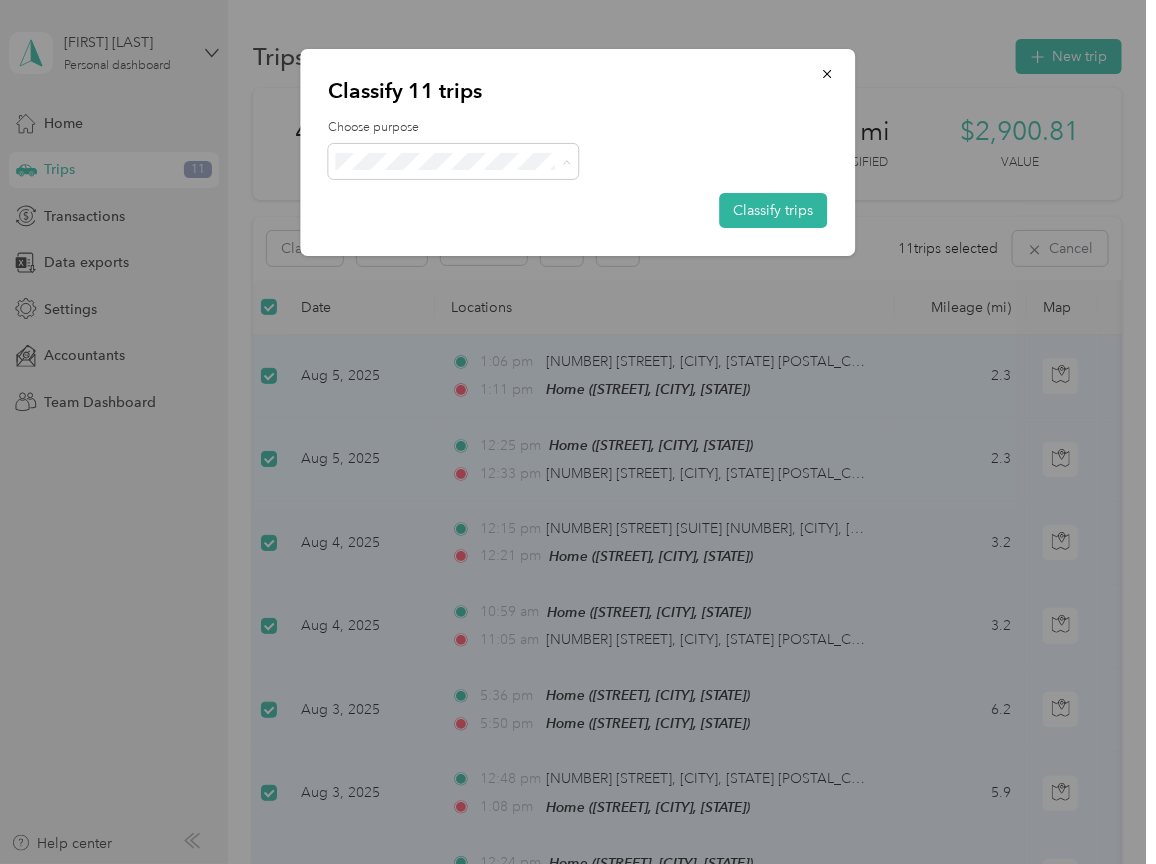 click on "Personal" at bounding box center [471, 232] 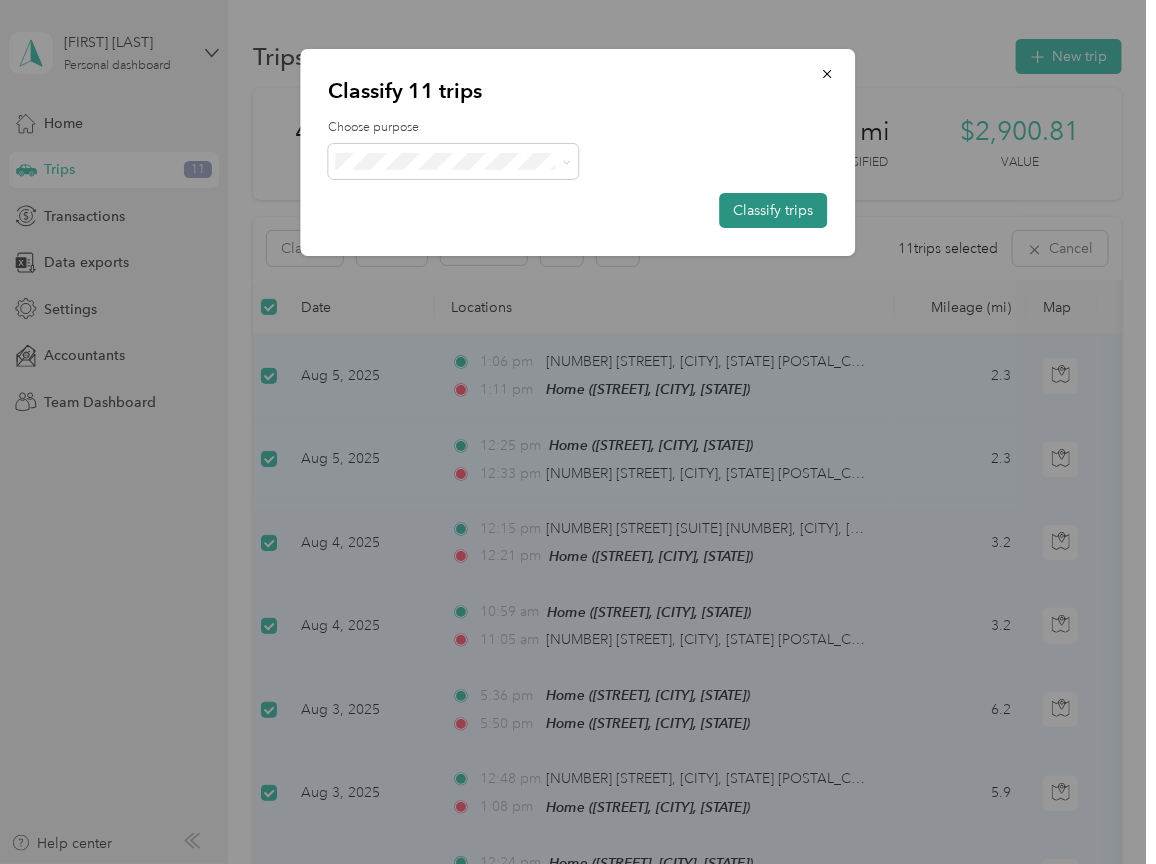 click on "Classify trips" at bounding box center [774, 210] 